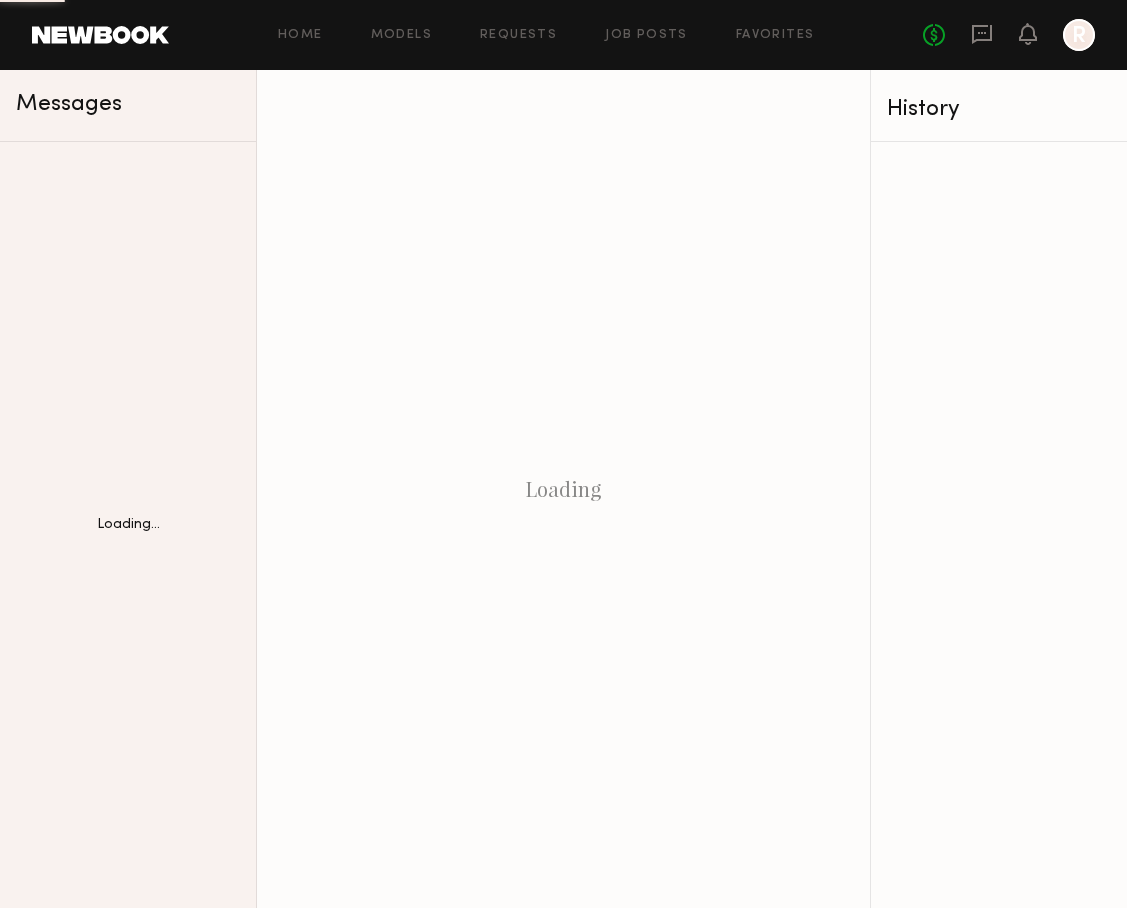 scroll, scrollTop: 0, scrollLeft: 0, axis: both 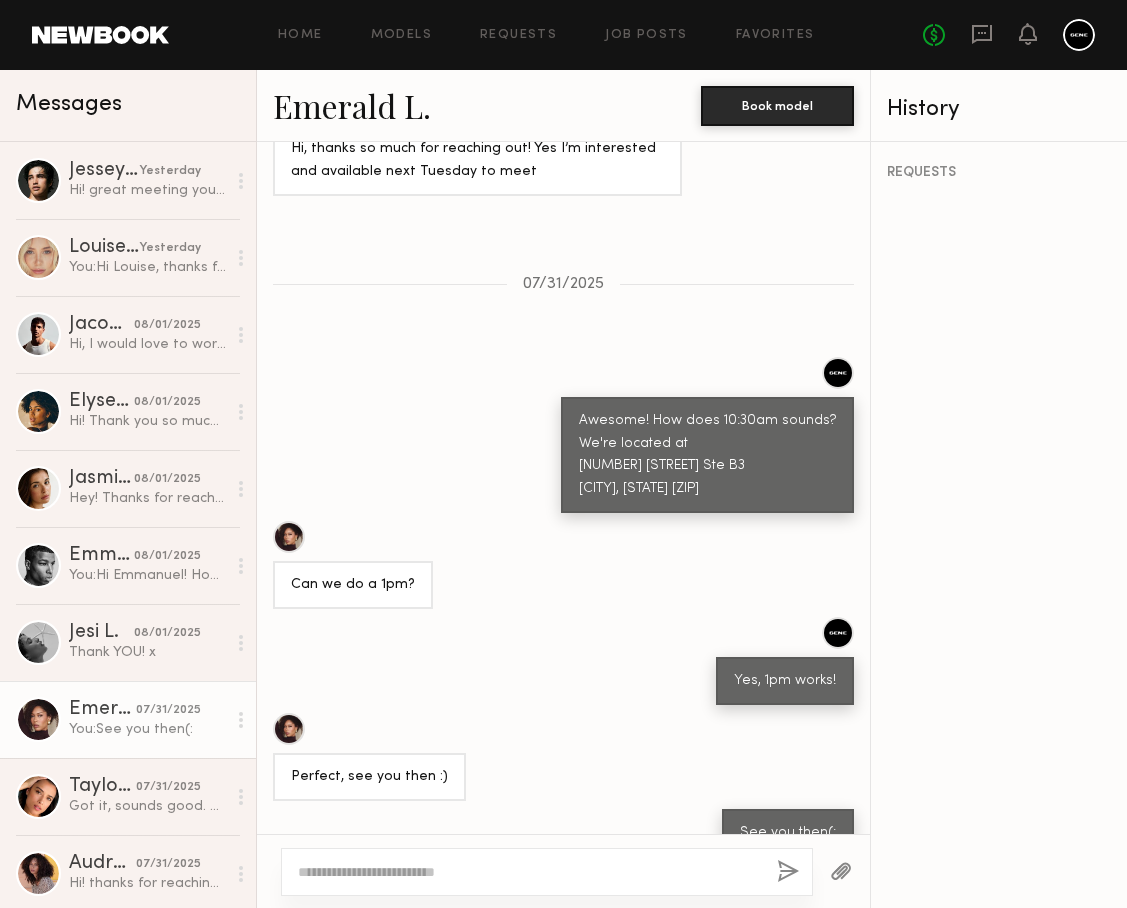 click on "Hi! great meeting you as well. Cell?
305 878 0565" 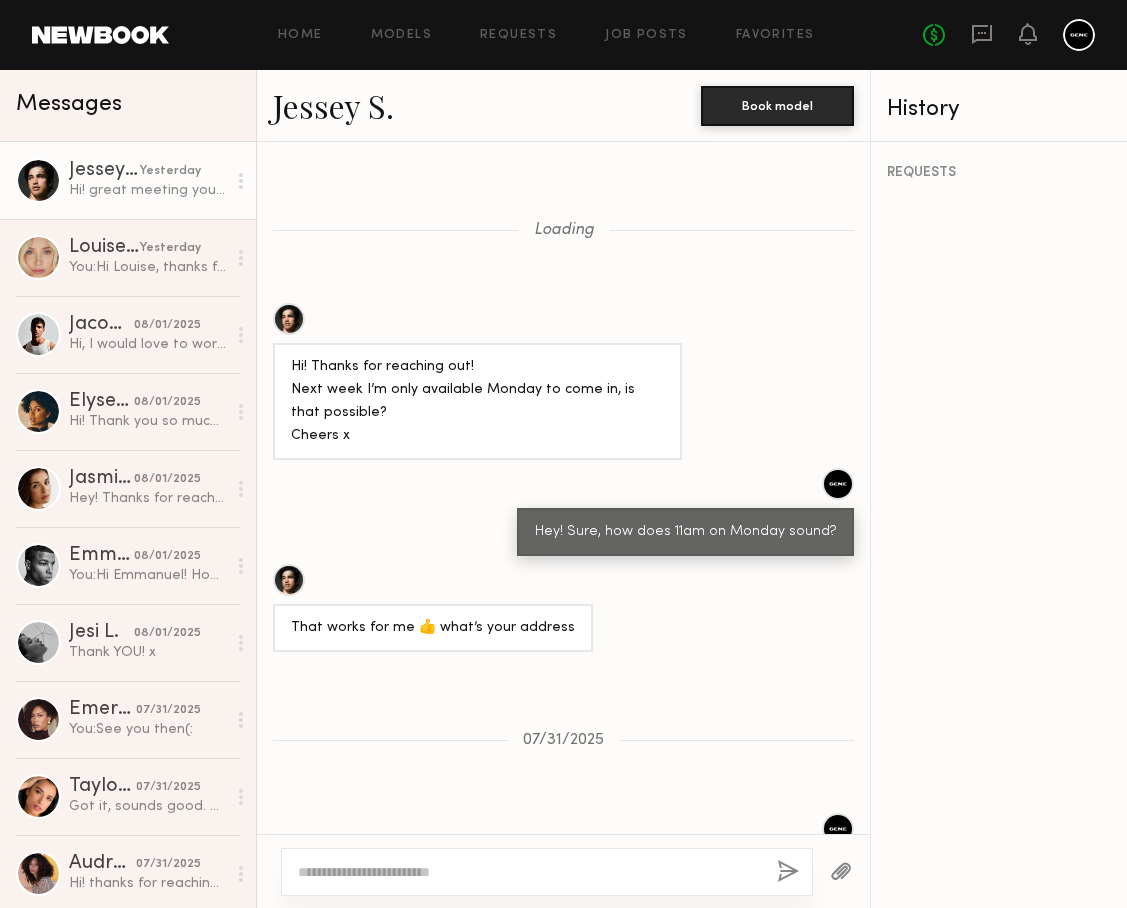 scroll, scrollTop: 809, scrollLeft: 0, axis: vertical 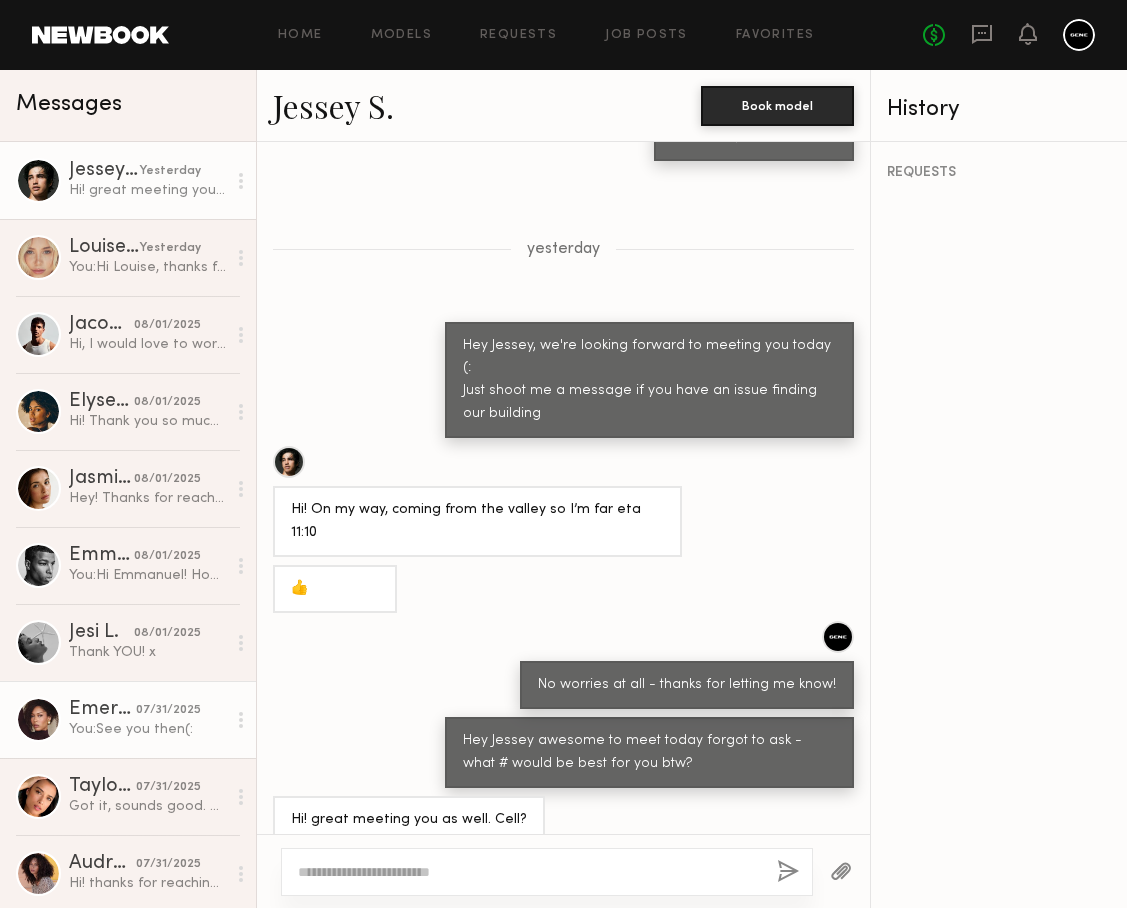 click on "Emerald L." 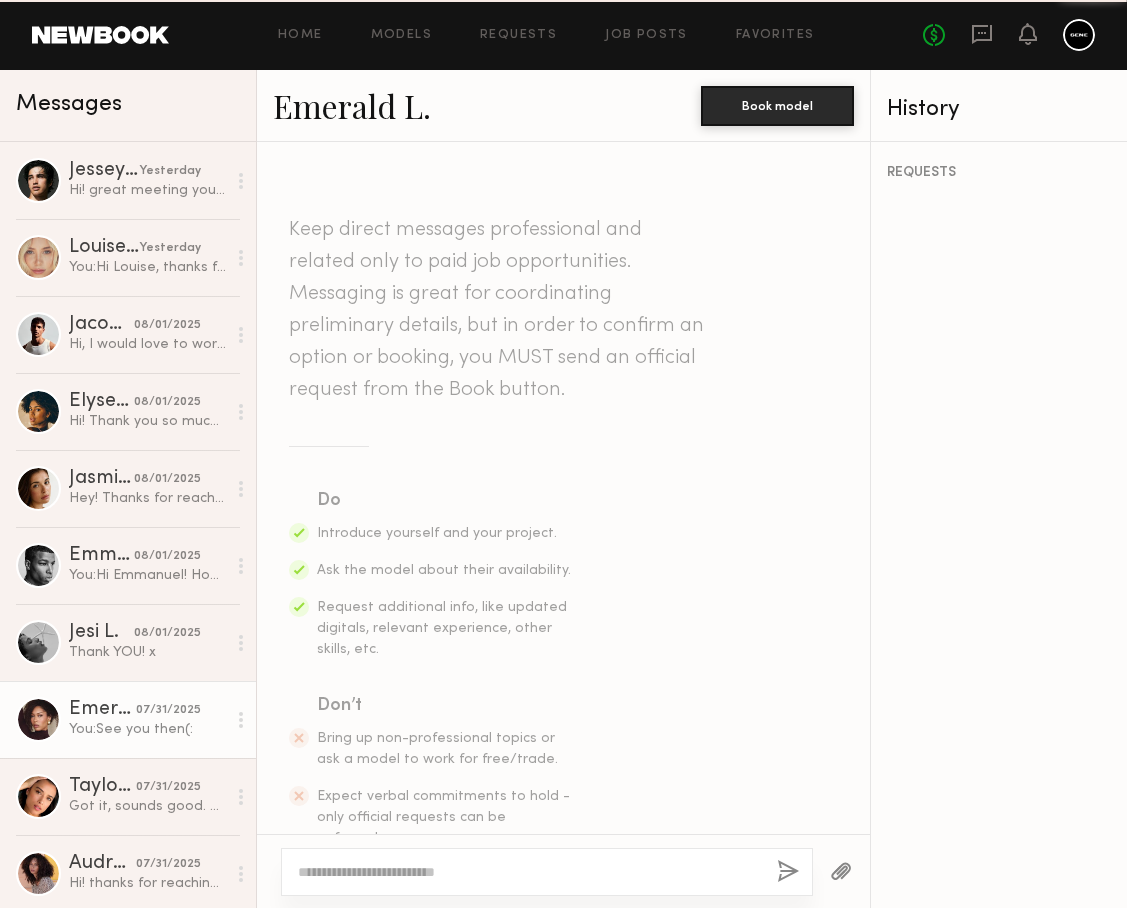 scroll, scrollTop: 1273, scrollLeft: 0, axis: vertical 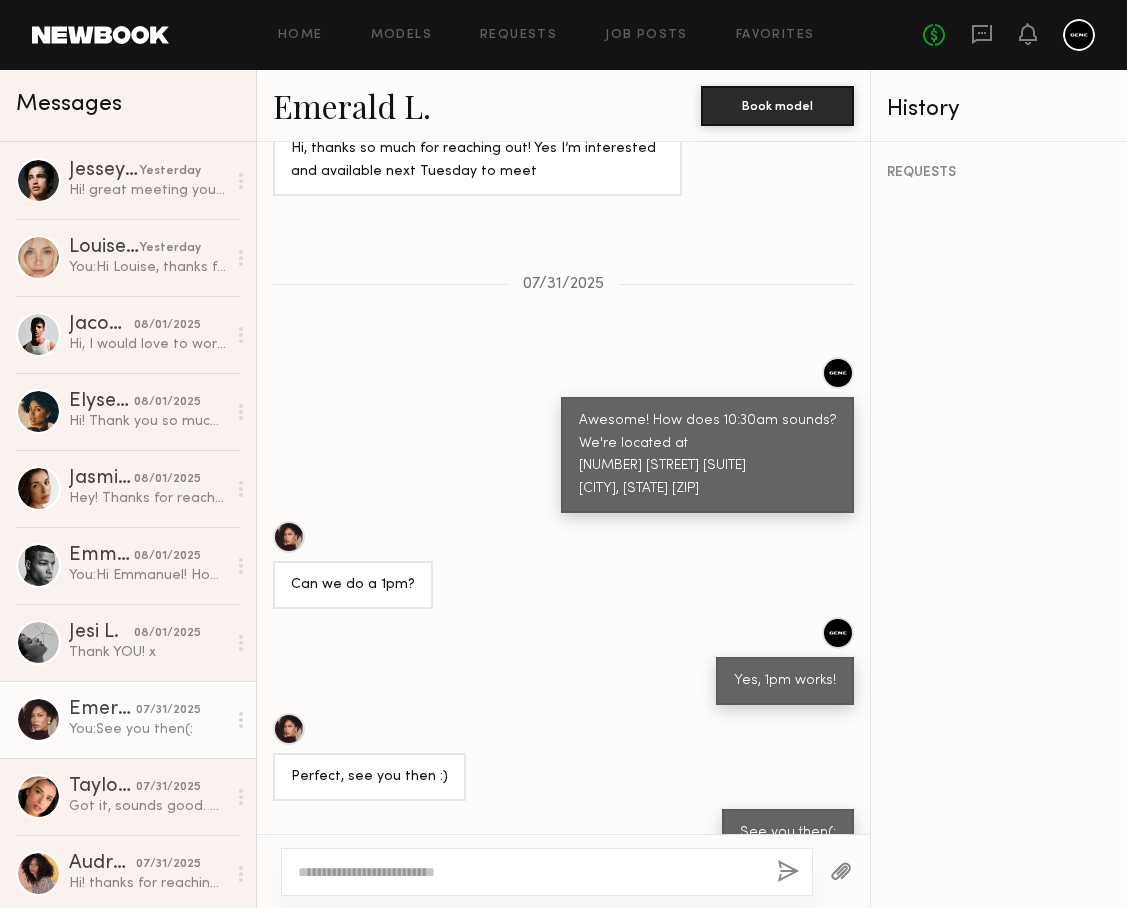 click on "Emerald L." 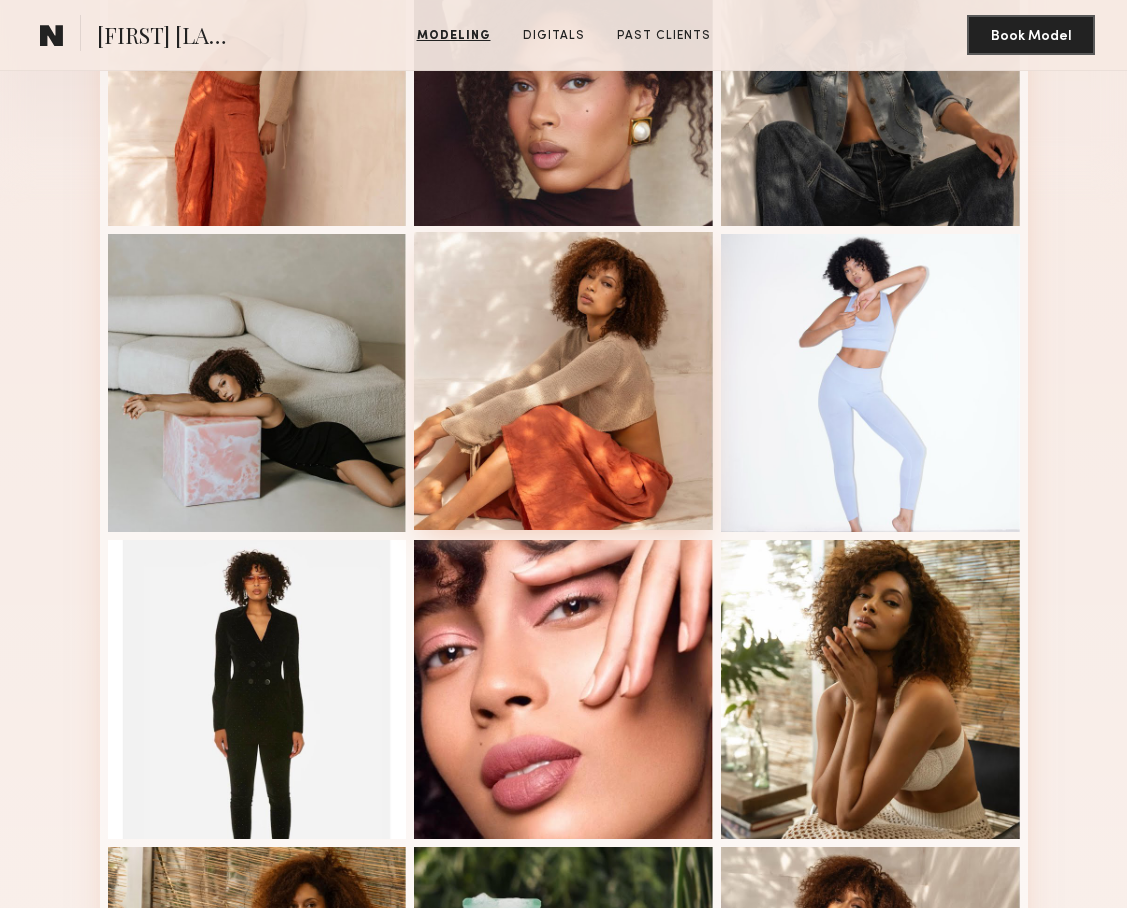 scroll, scrollTop: 0, scrollLeft: 0, axis: both 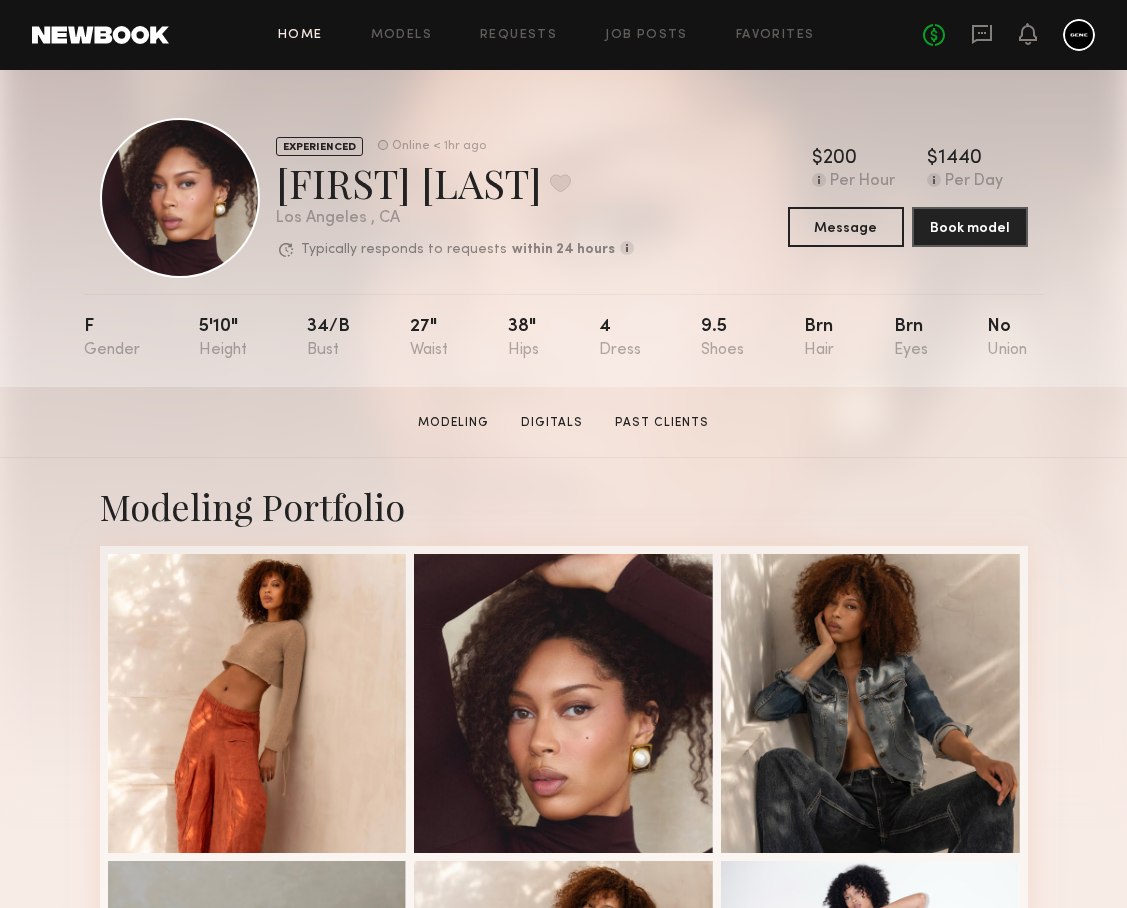 click on "Home" 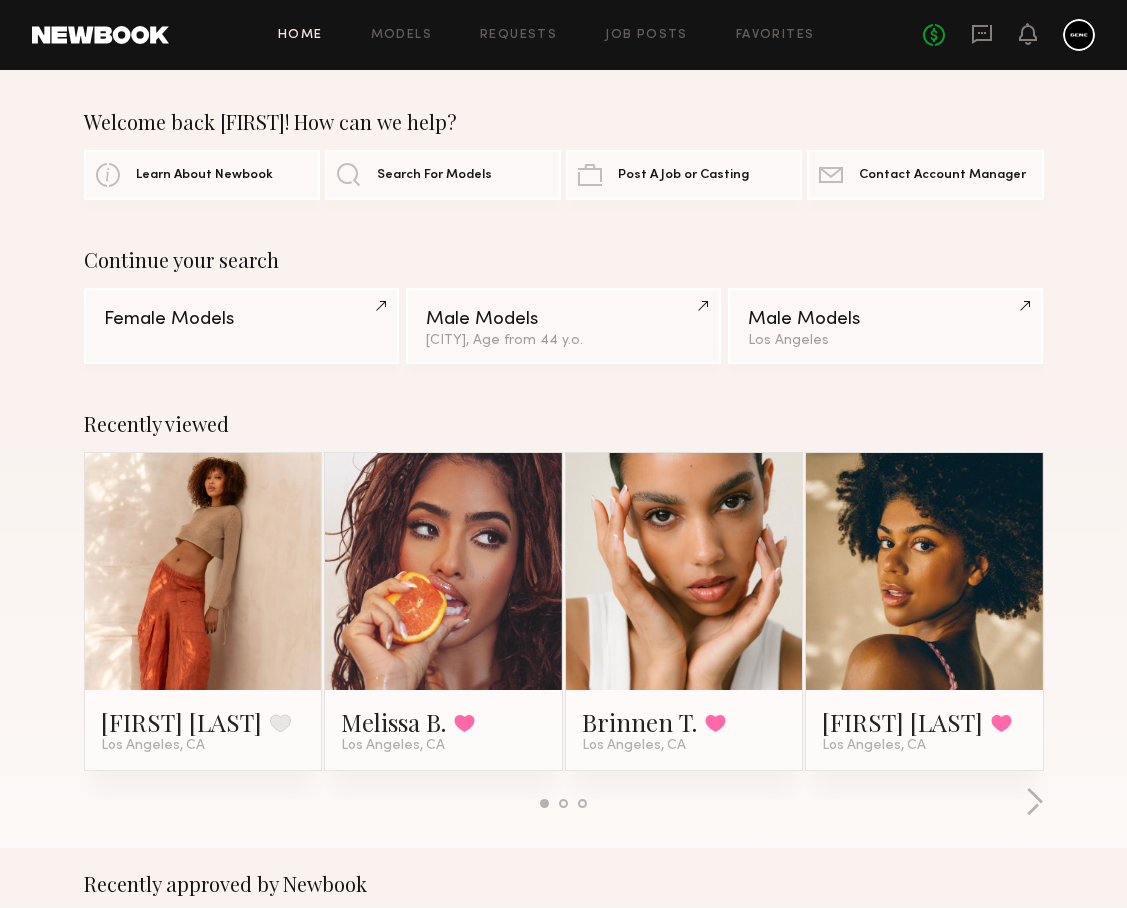 click 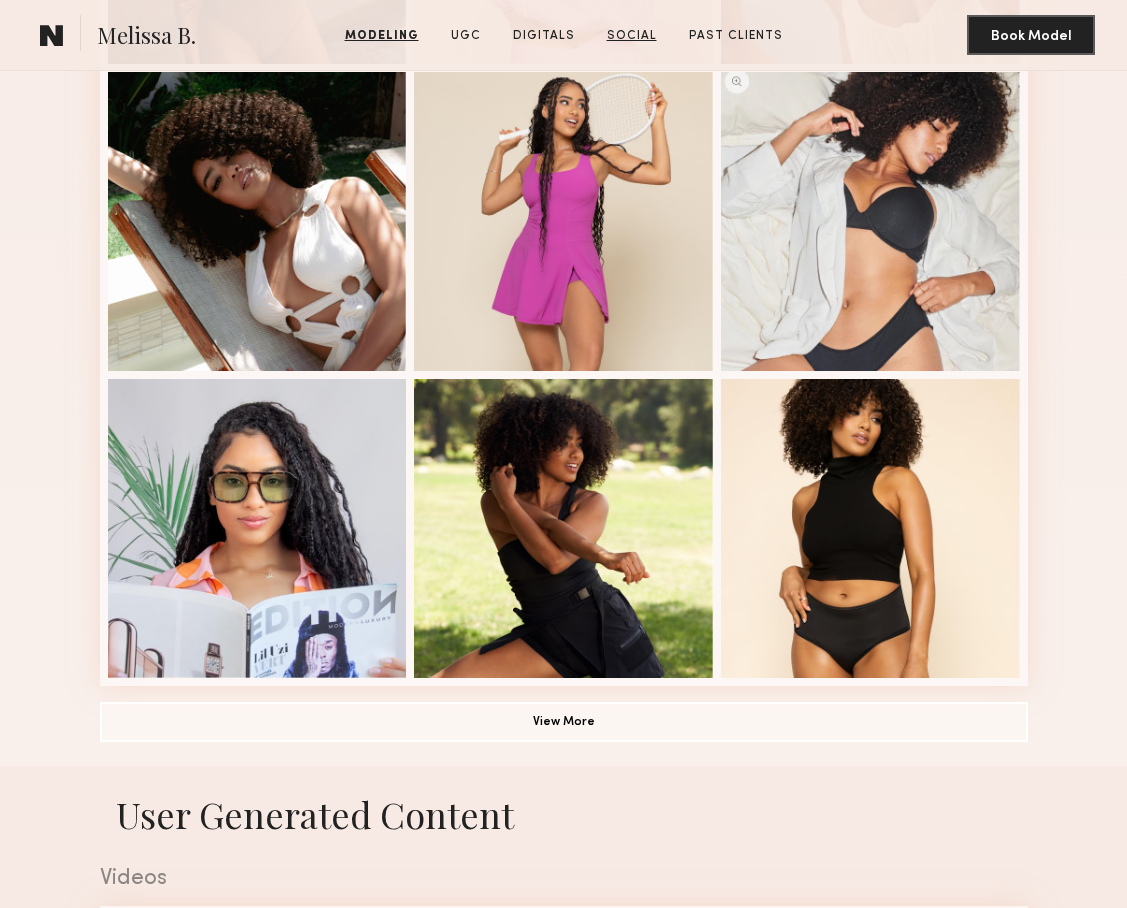 scroll, scrollTop: 1099, scrollLeft: 0, axis: vertical 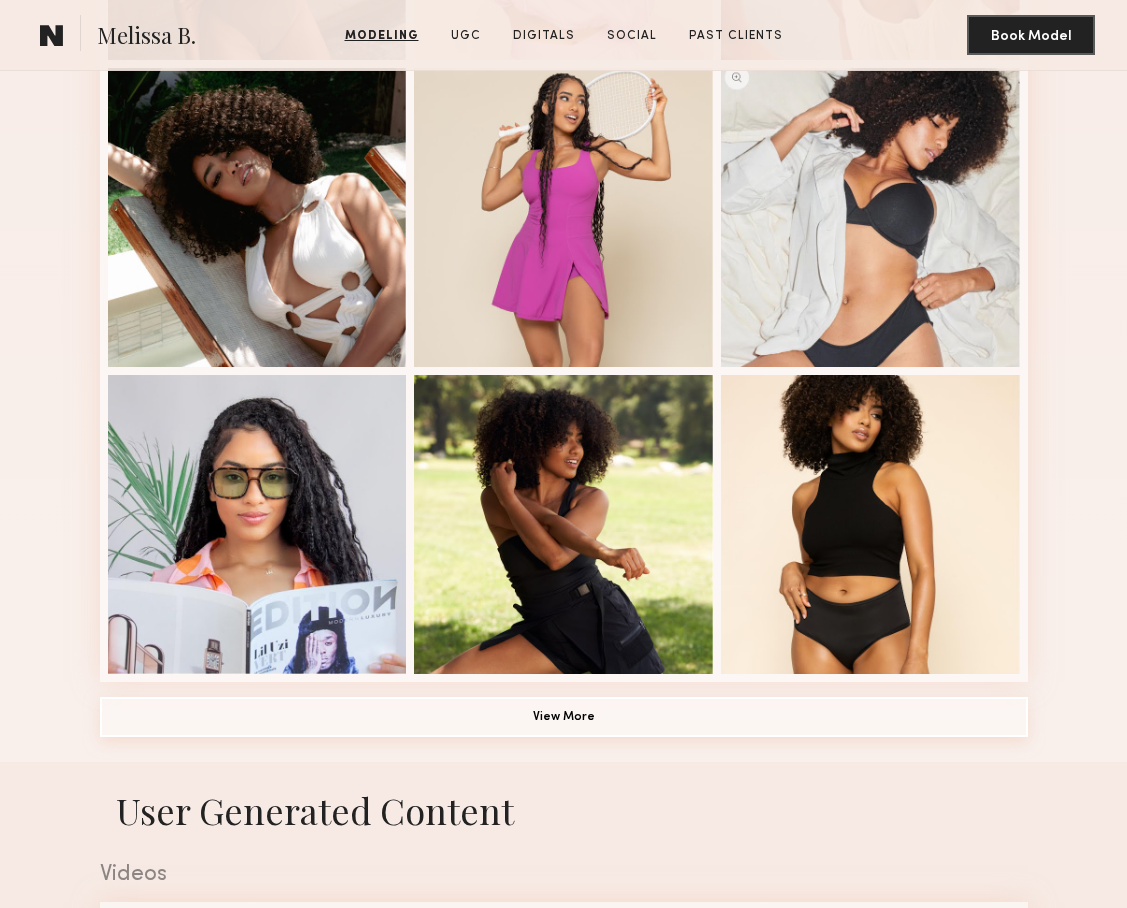 click on "View More" 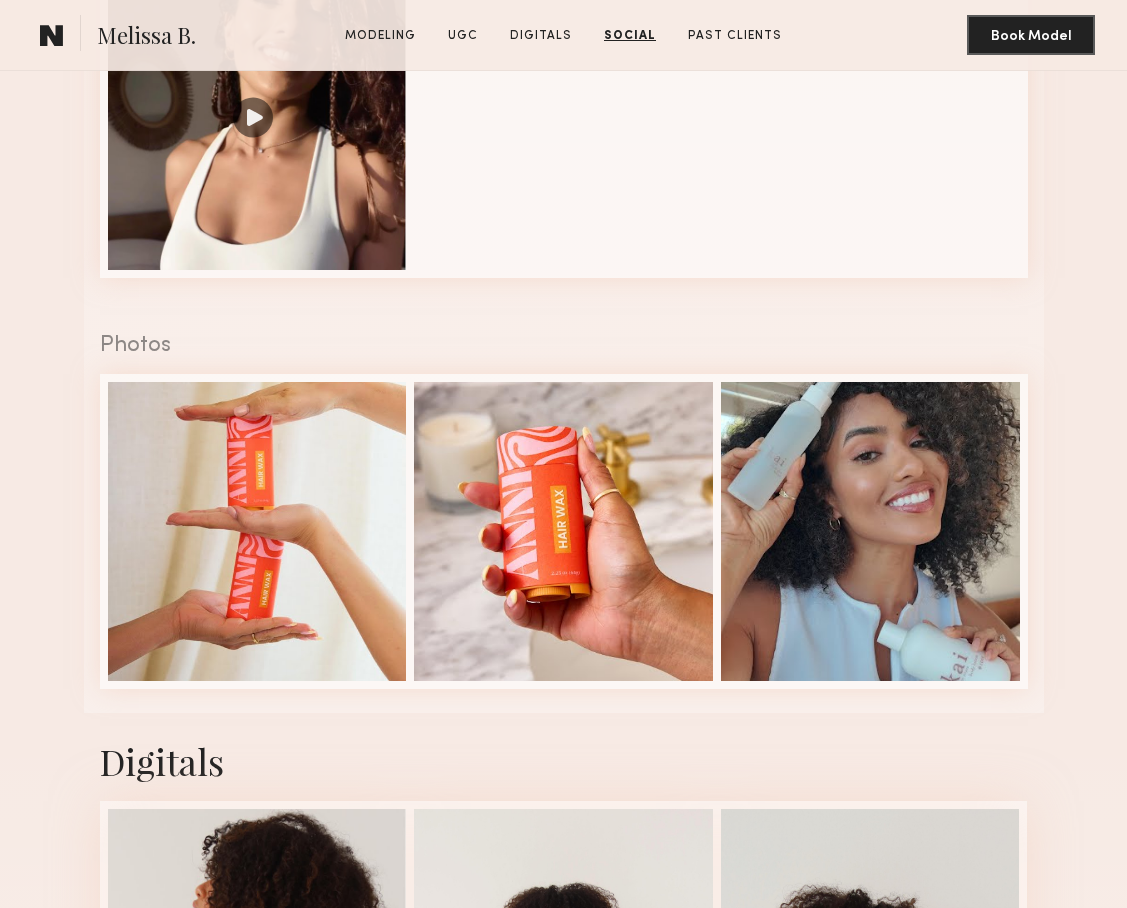 scroll, scrollTop: 3775, scrollLeft: 0, axis: vertical 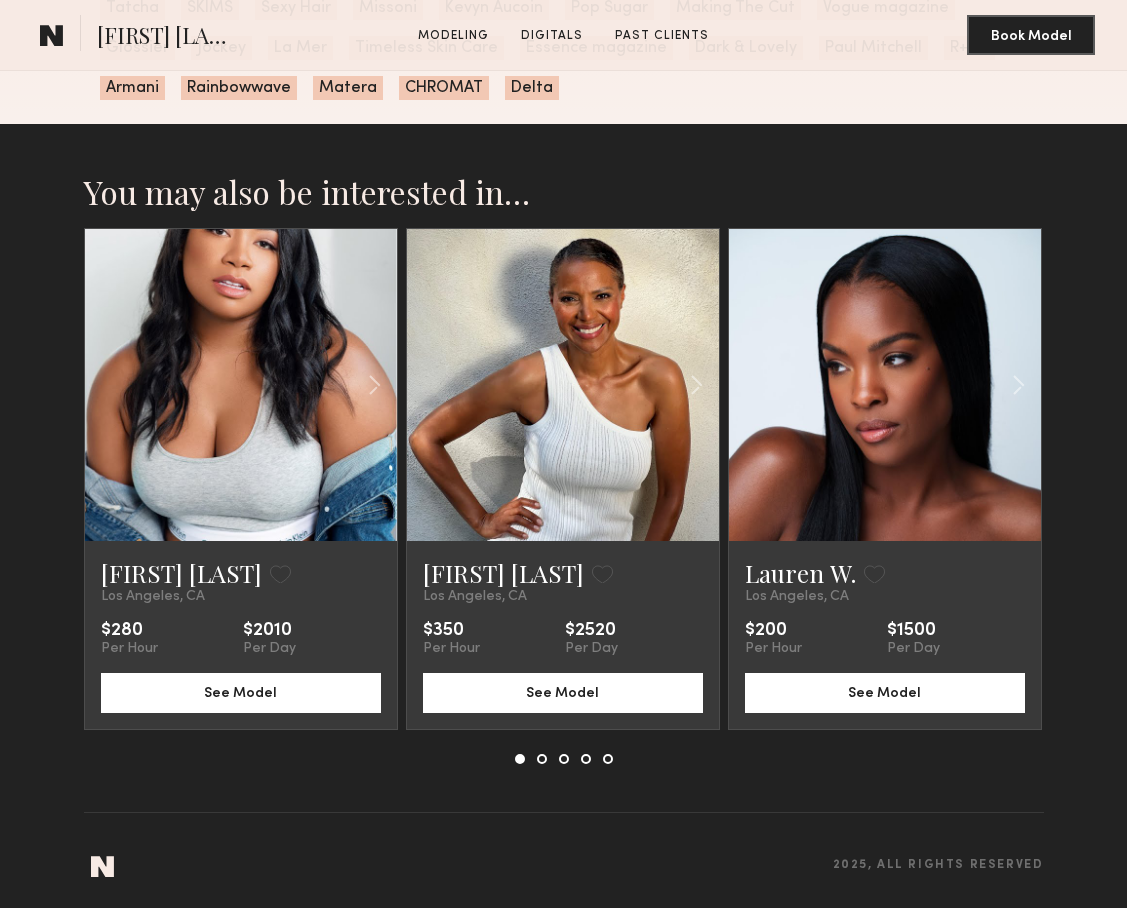 click 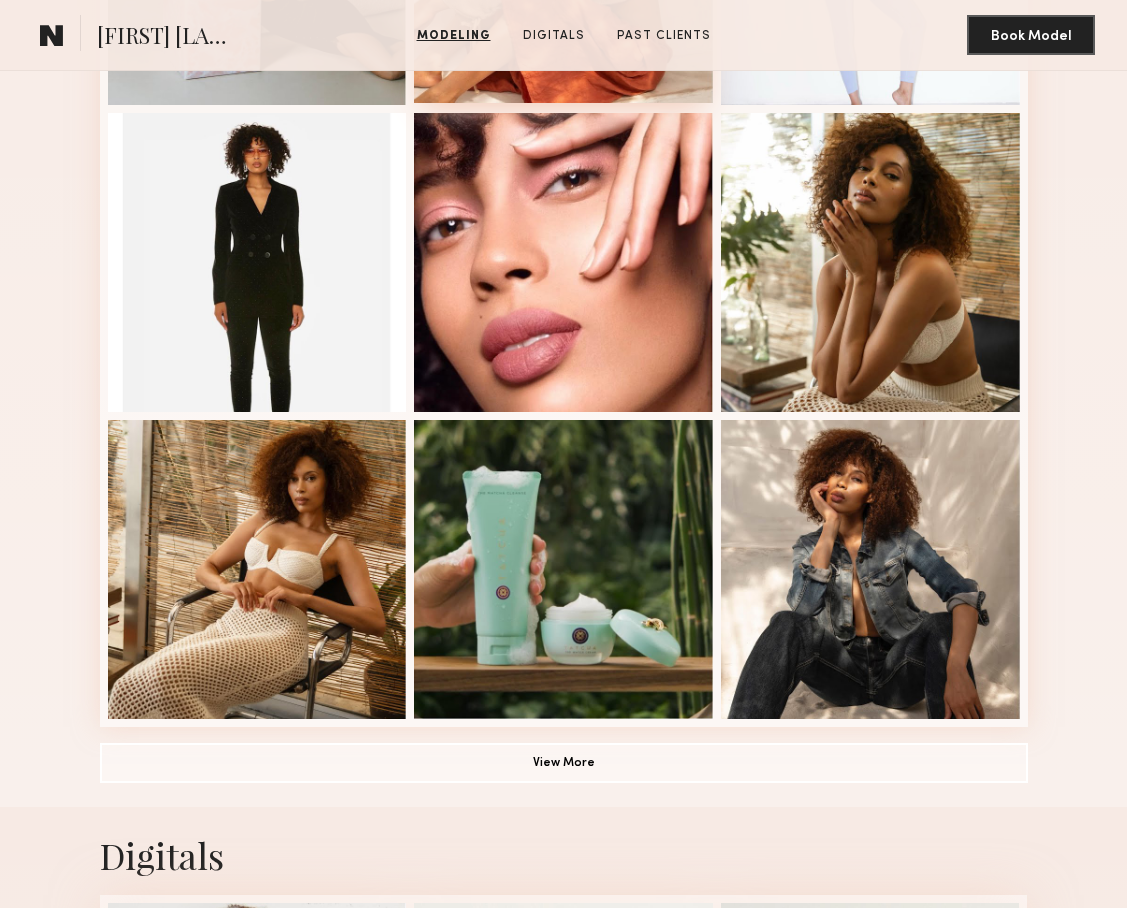 scroll, scrollTop: 1018, scrollLeft: 0, axis: vertical 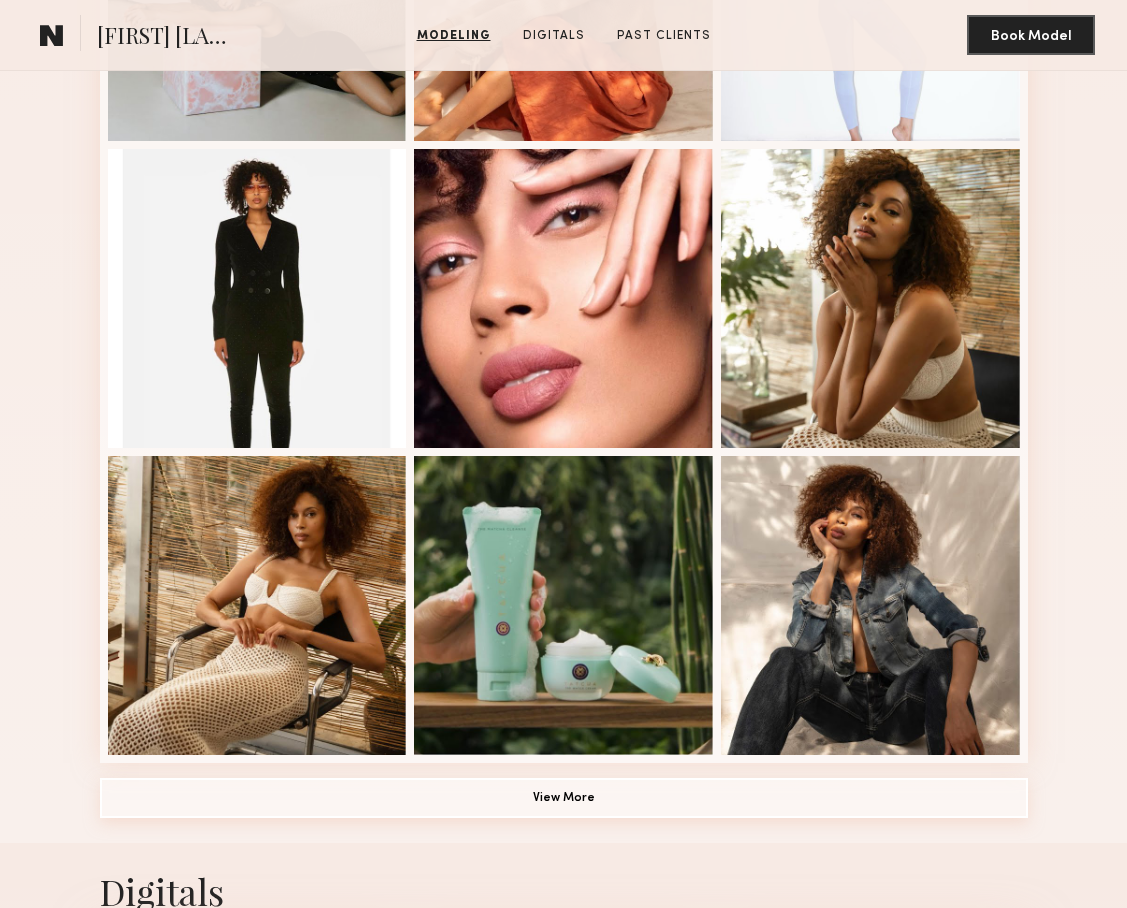 click on "View More" 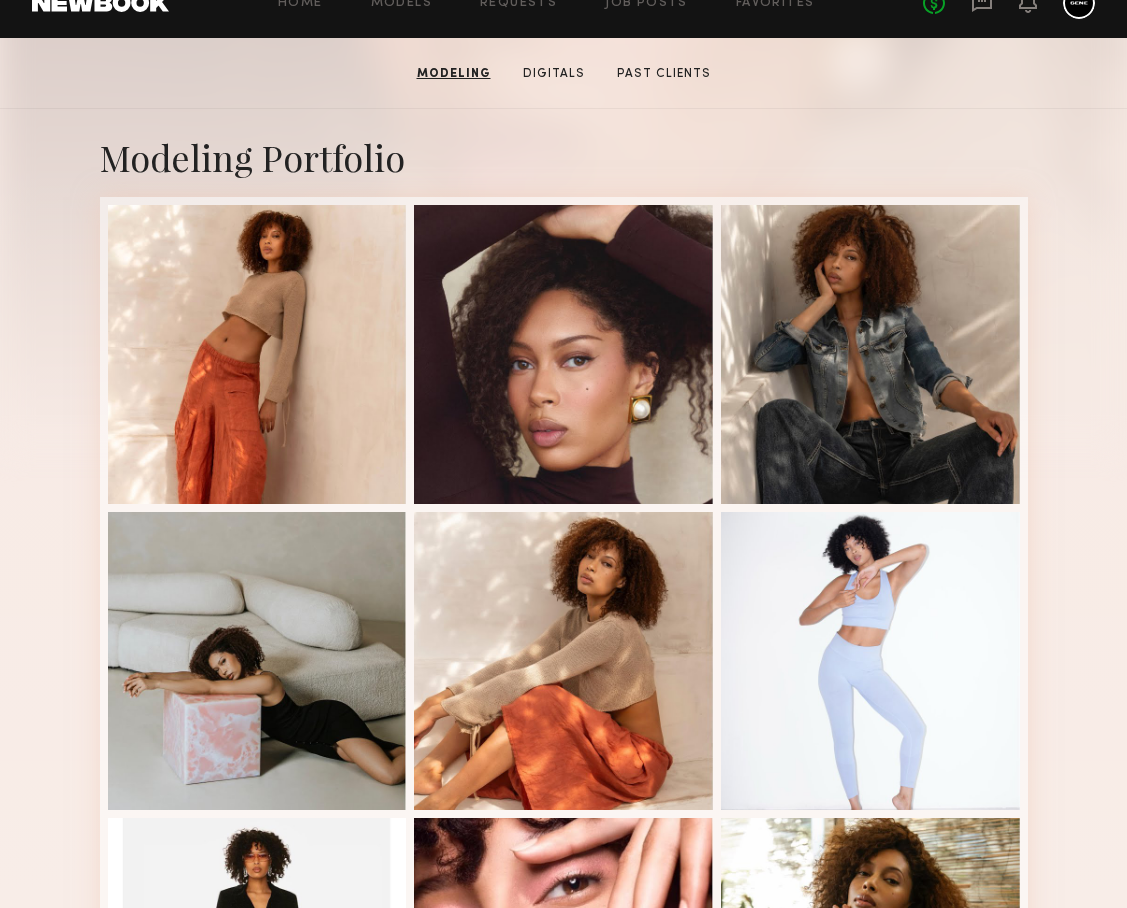 scroll, scrollTop: 347, scrollLeft: 0, axis: vertical 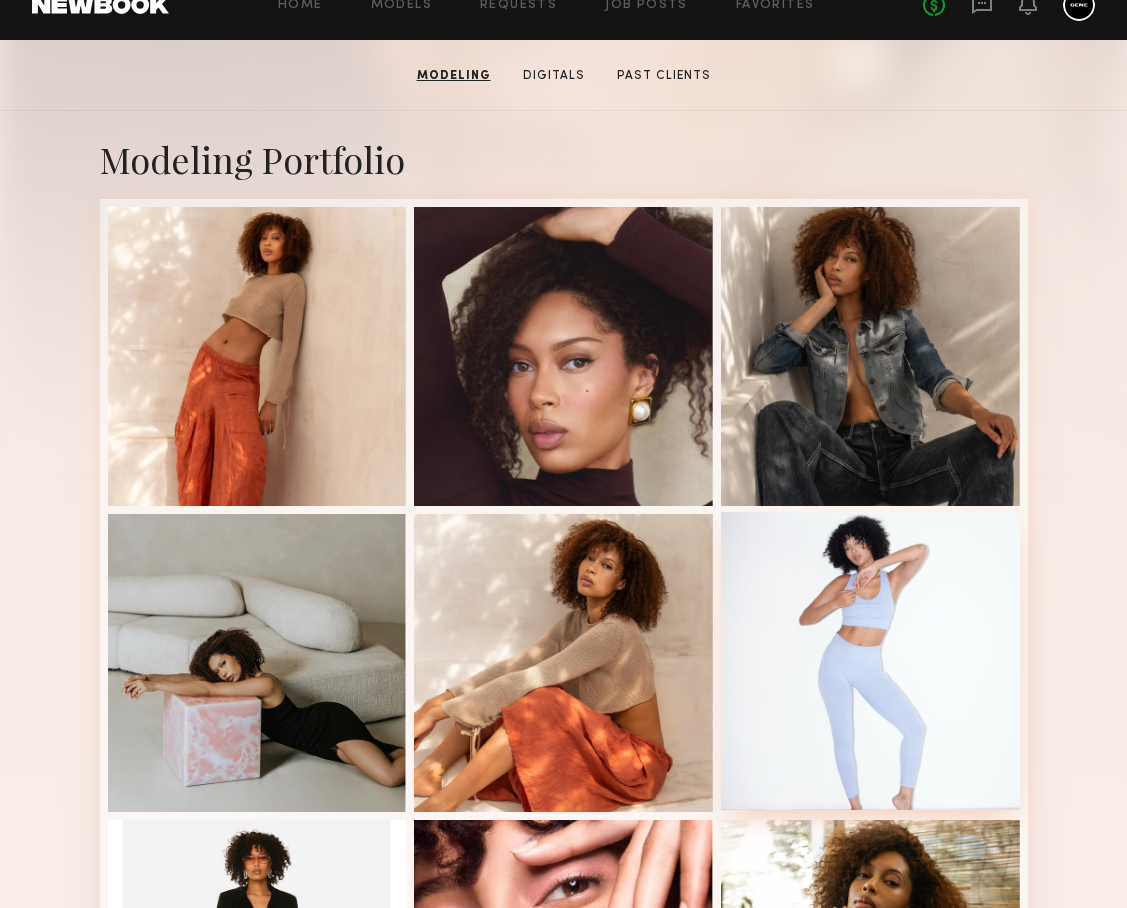 click at bounding box center [870, 661] 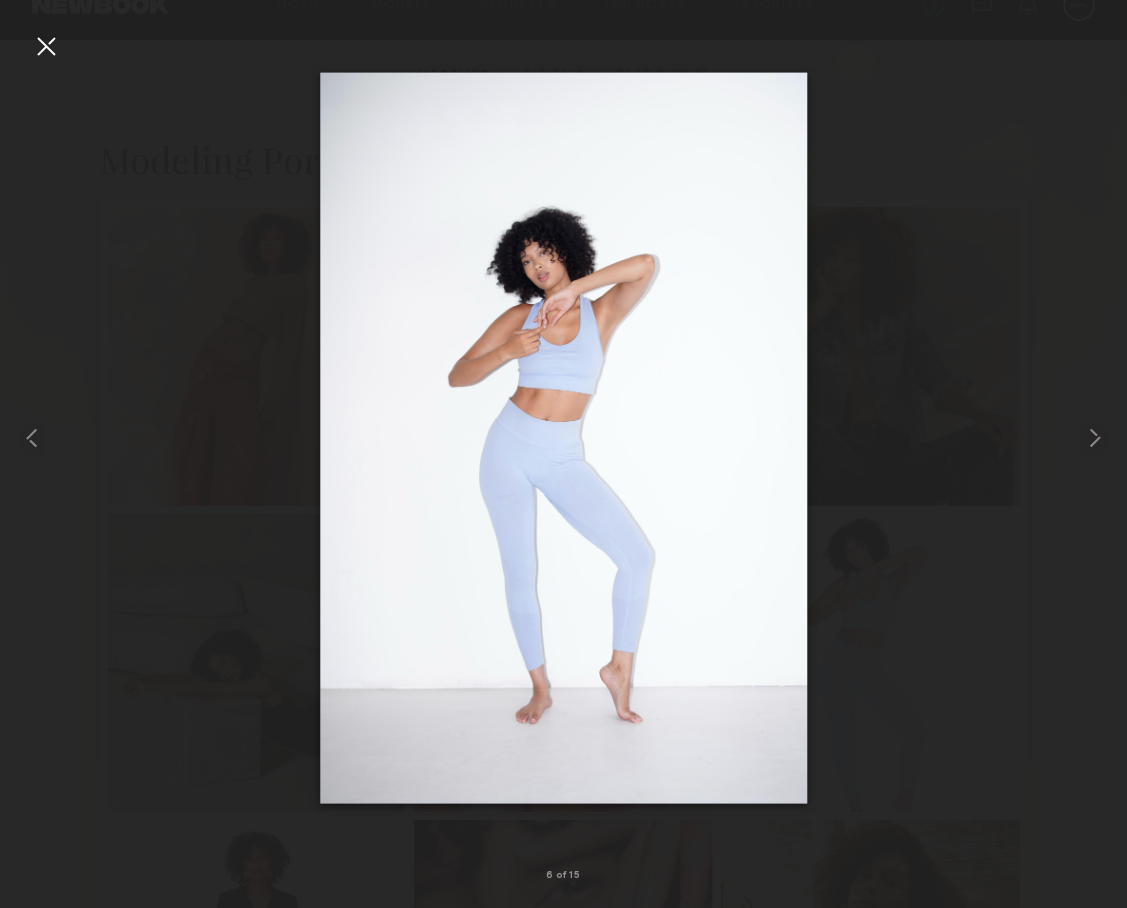 click at bounding box center [46, 46] 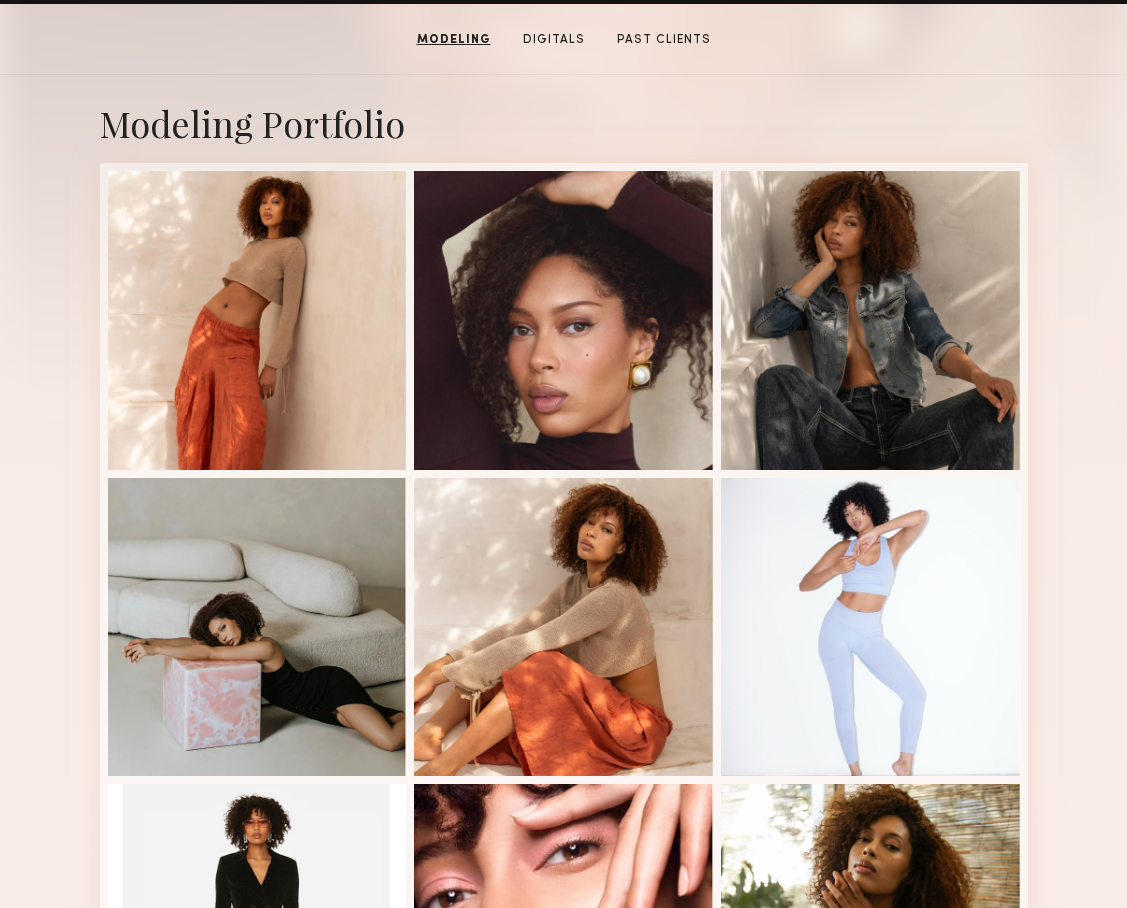 scroll, scrollTop: 295, scrollLeft: 0, axis: vertical 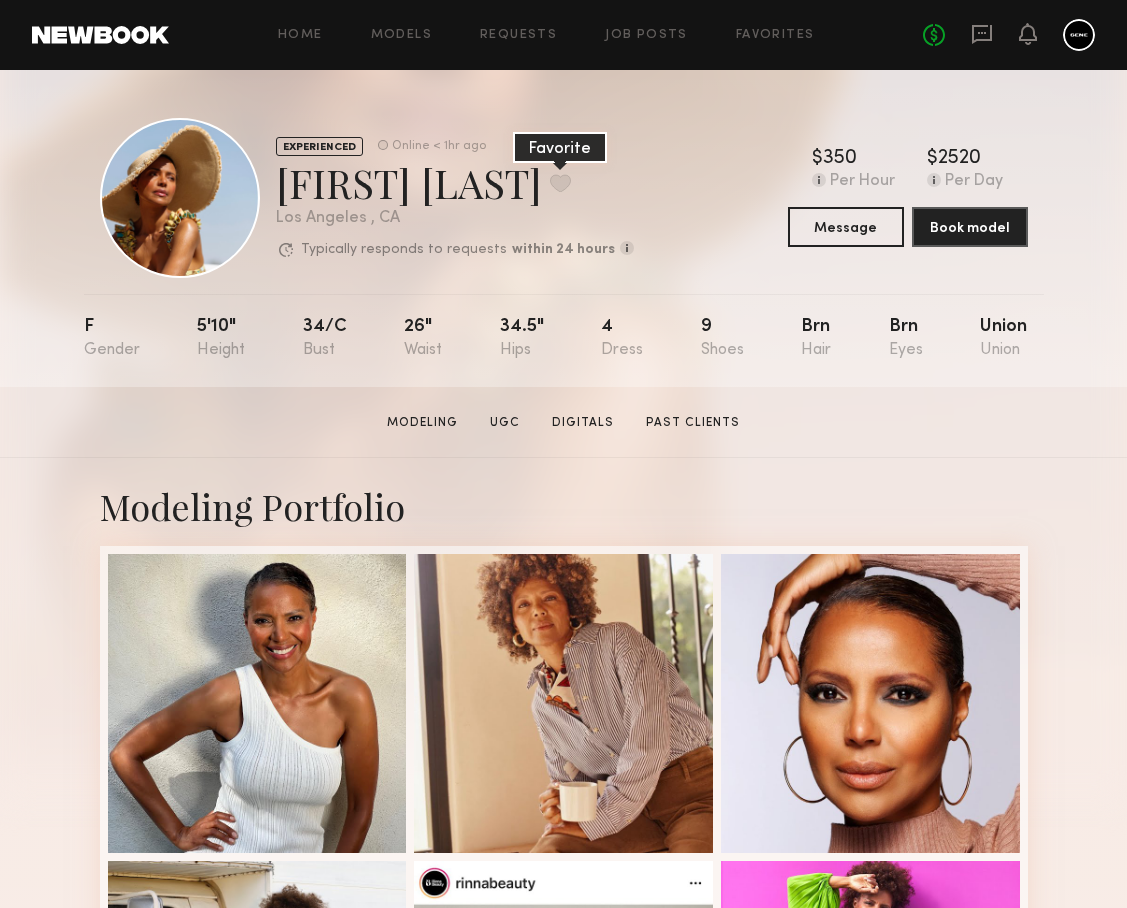 click 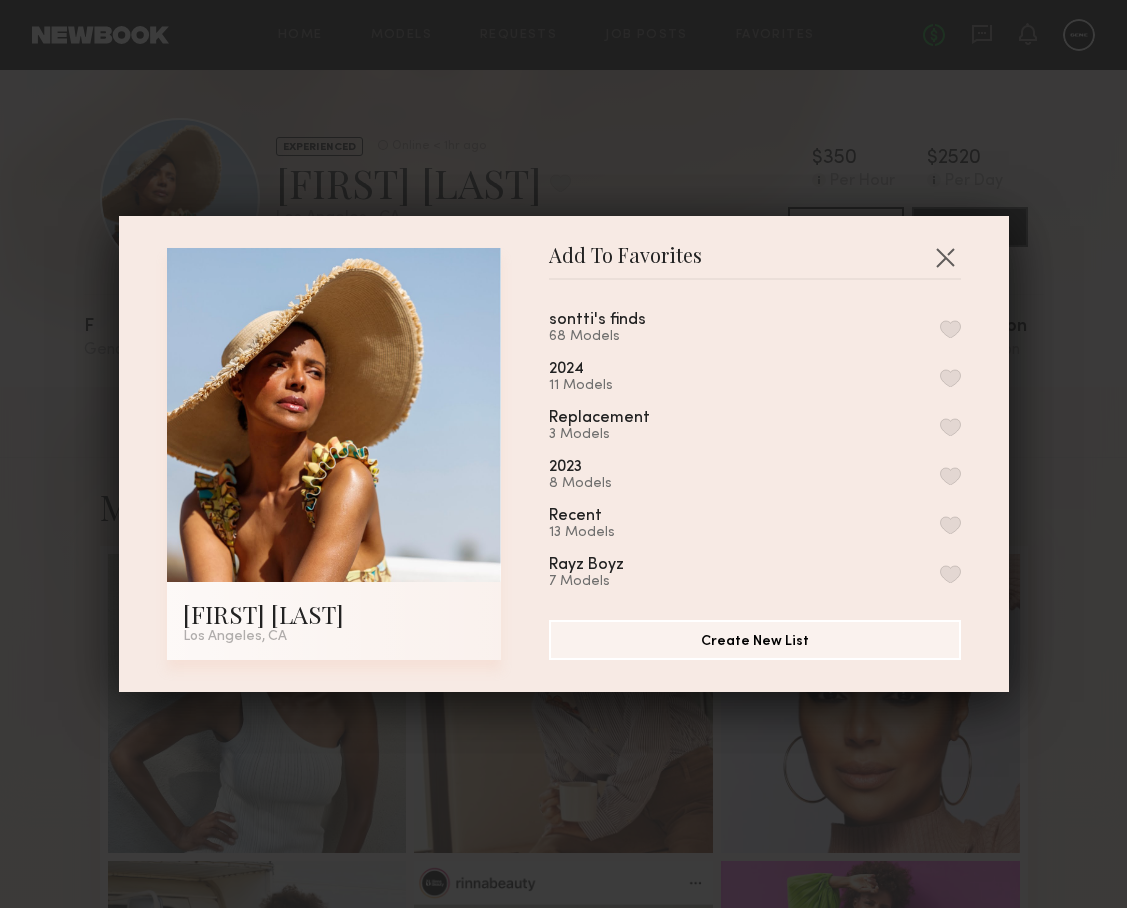 click at bounding box center (950, 329) 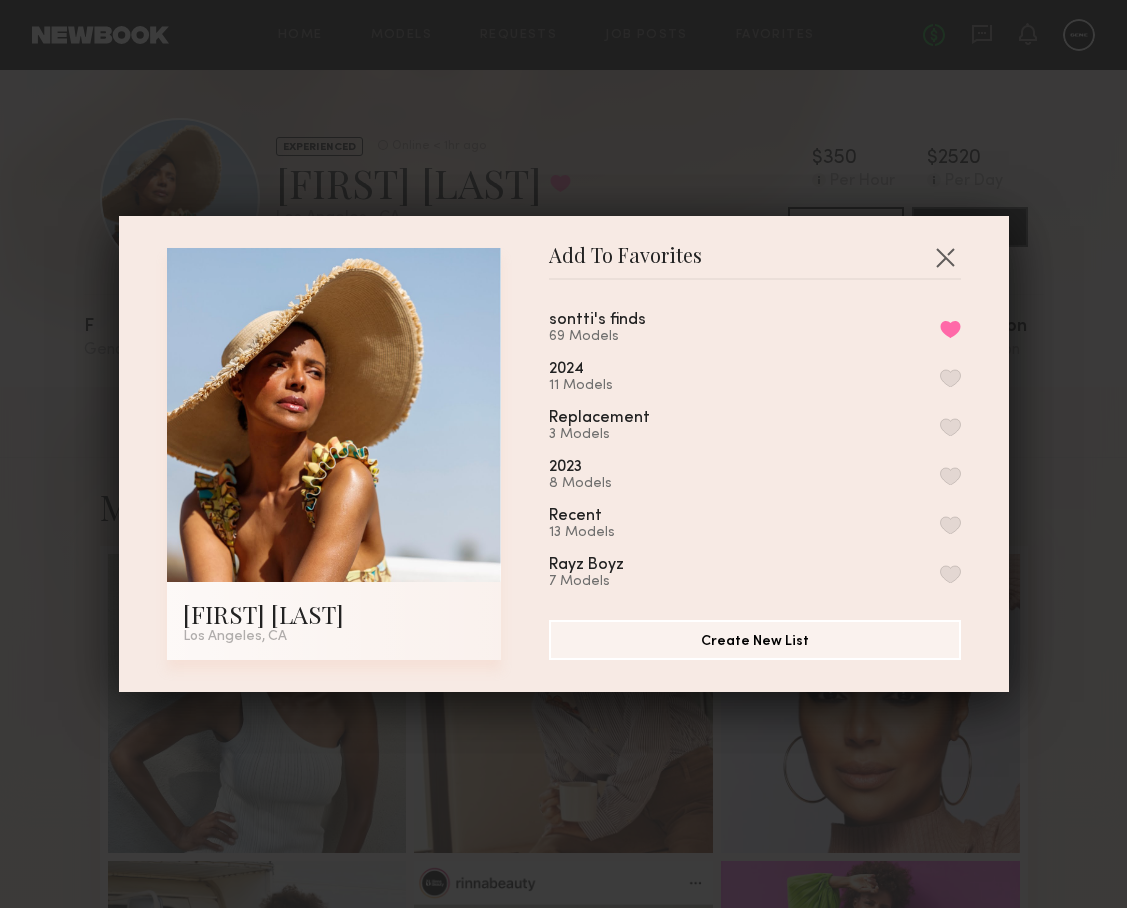 click on "Add To Favorites Rose M. Los Angeles, CA Add To Favorites sontti's finds 69   Models Remove from favorite list 2024 11   Models Replacement 3   Models 2023 8   Models Recent 13   Models Rayz Boyz 7   Models News body 20   Models Joggers Shoot 5   Models Deborah's List 20   Models New Men 7   Models Model Lineup 19   Models Fitness 7   Models Male Models 7   Models Women's Rebrand 19   Models Pear 3   Models Female - Petite - LA 1   Model Female - Athletic - LA 9   Models Male Athletic (LA) 4   Models female plus size 3   Models Male Models (LA) 5   Models Female Models (LA) 20   Models Create New List" at bounding box center [563, 454] 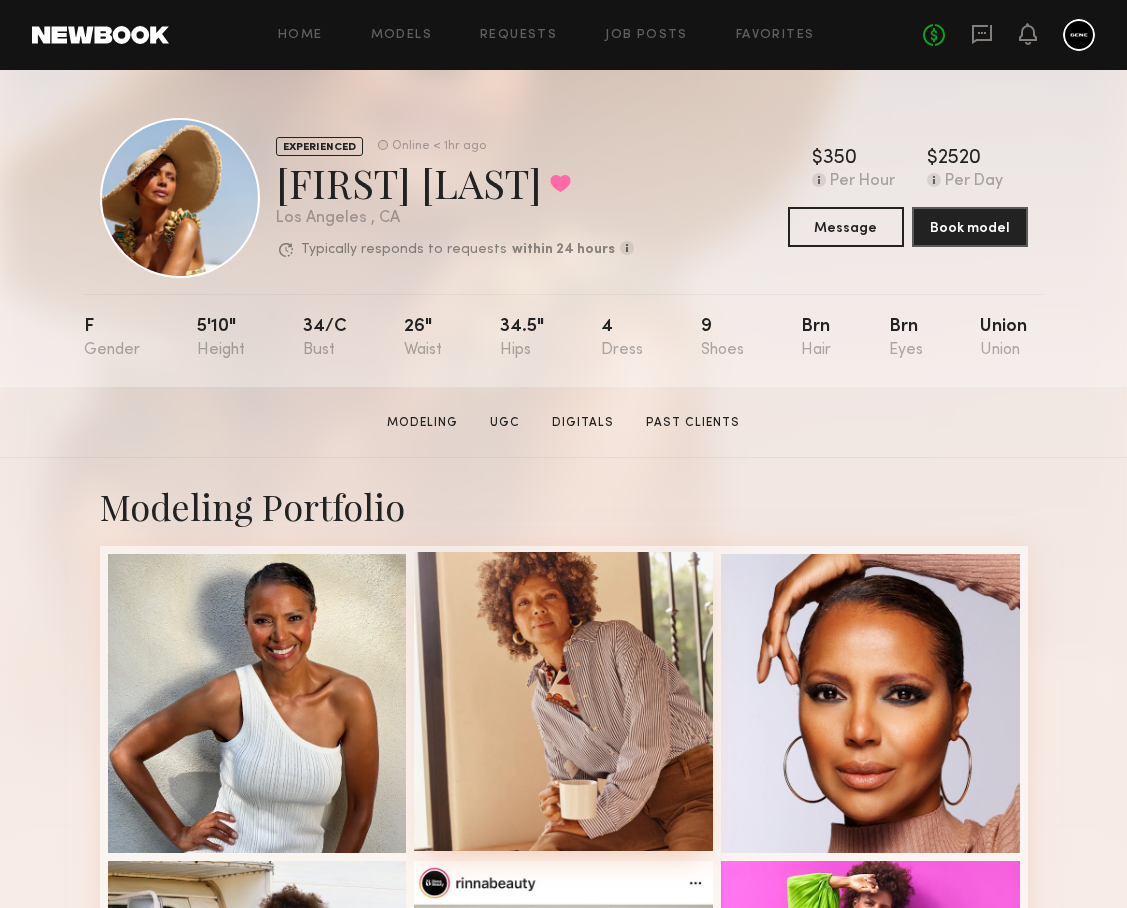 click at bounding box center (563, 701) 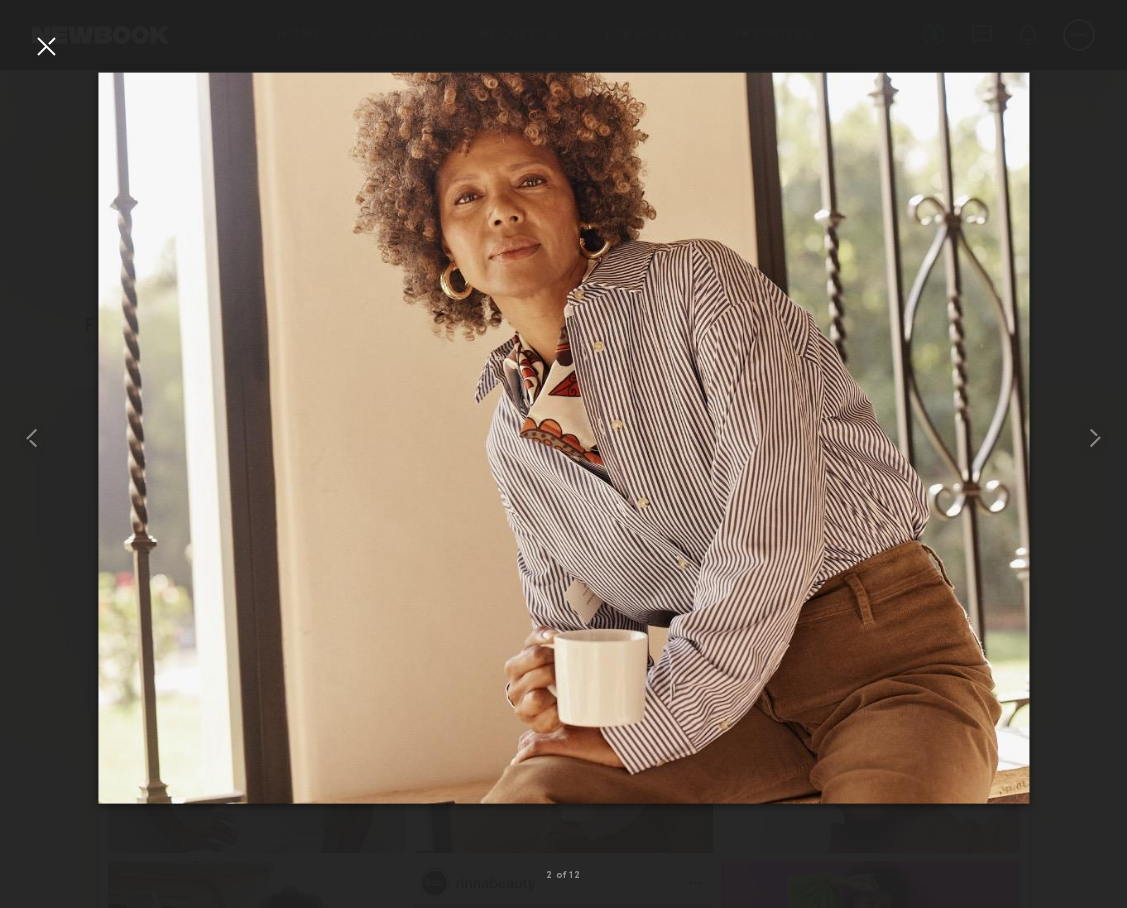 click at bounding box center [46, 46] 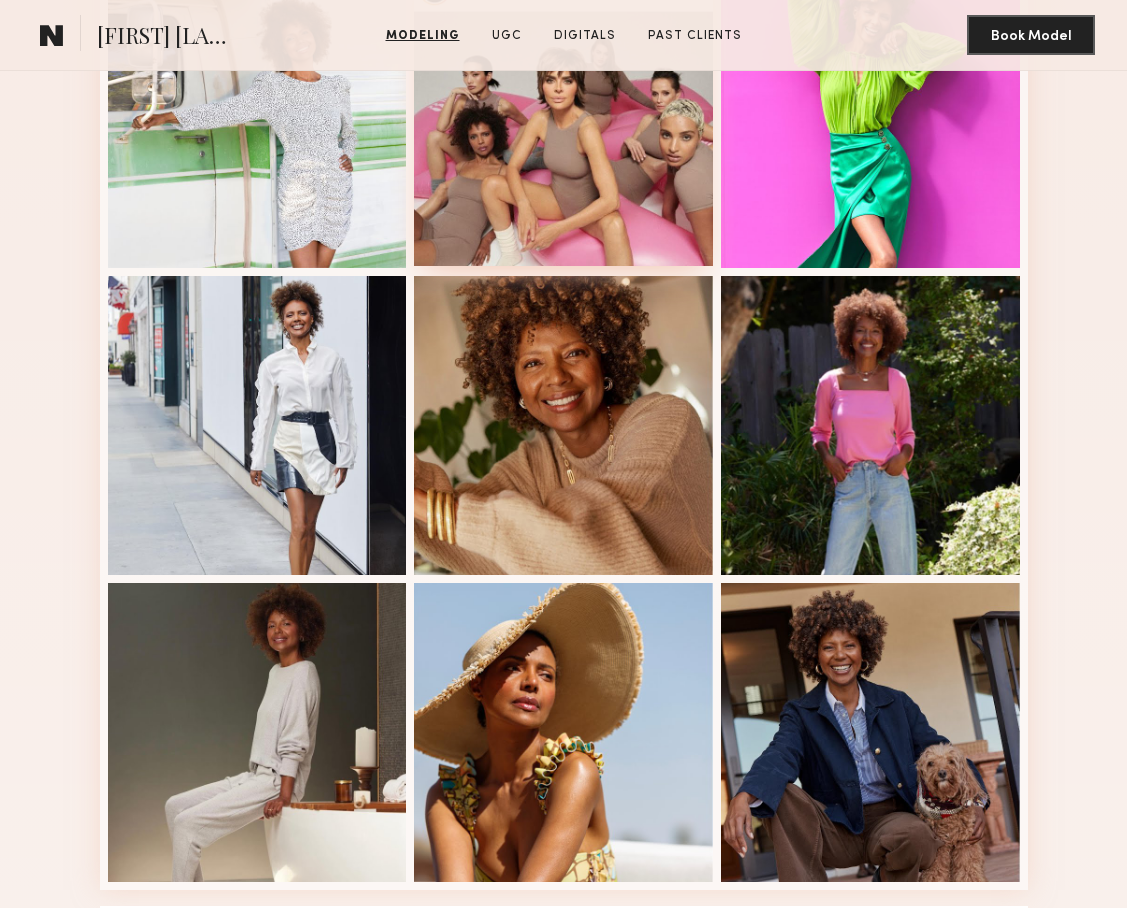 scroll, scrollTop: 1058, scrollLeft: 0, axis: vertical 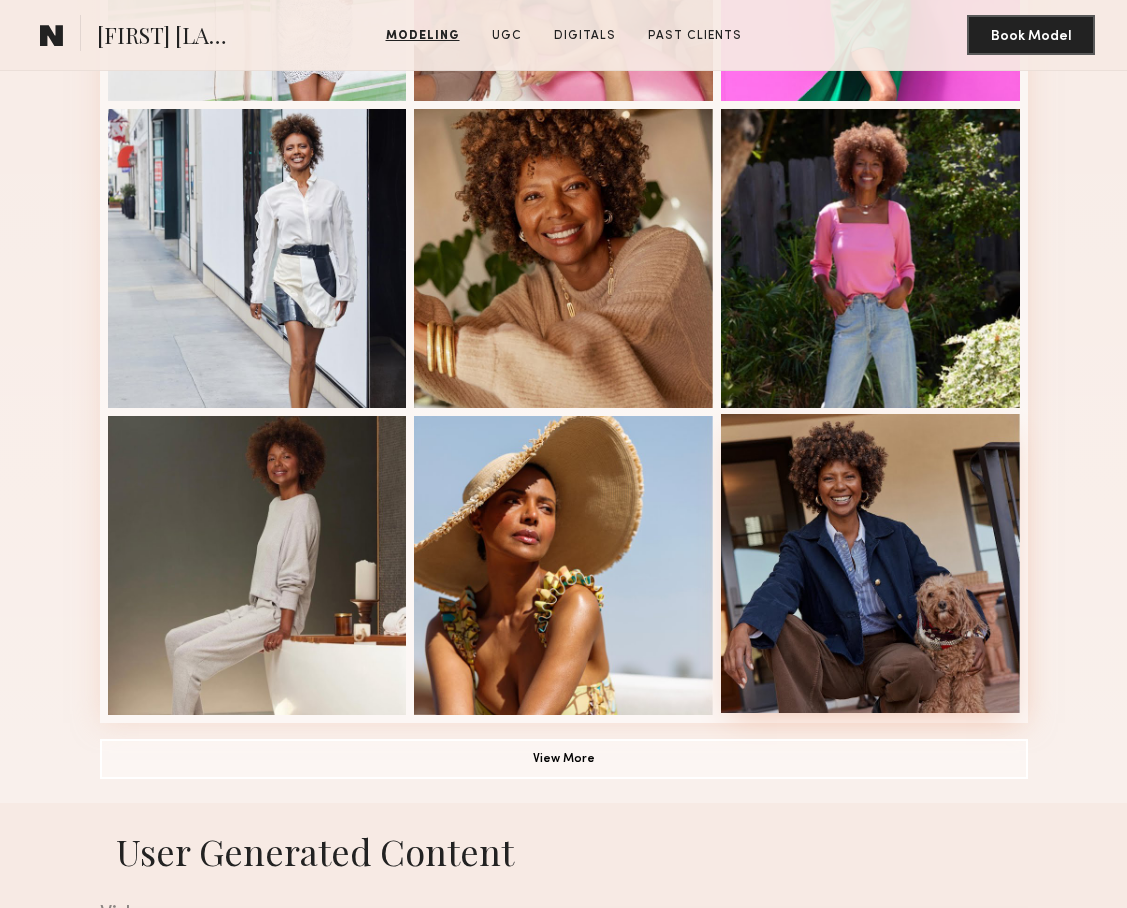 click at bounding box center [870, 563] 